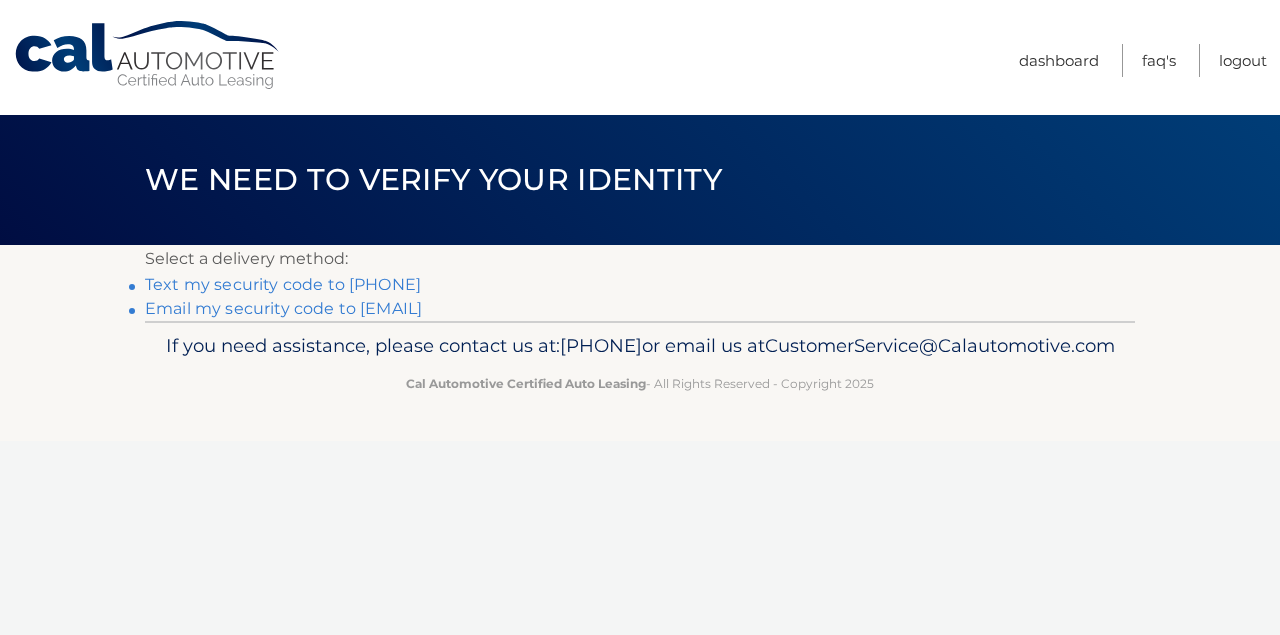 scroll, scrollTop: 0, scrollLeft: 0, axis: both 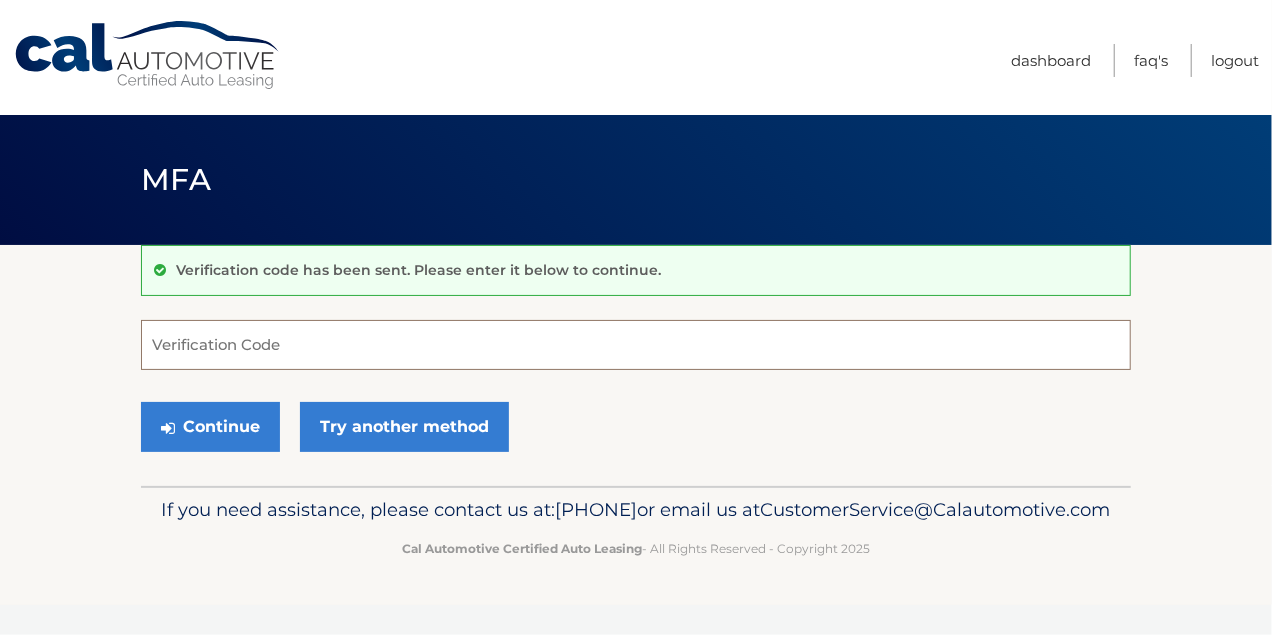 click on "Verification Code" at bounding box center [636, 345] 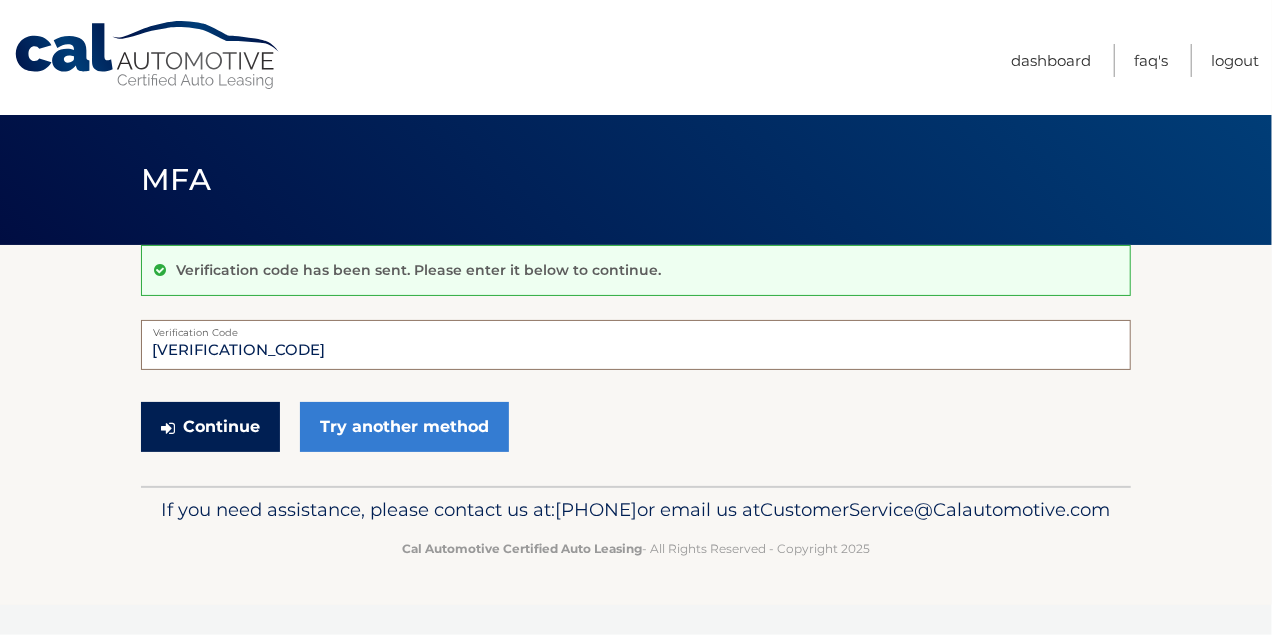 type on "535197" 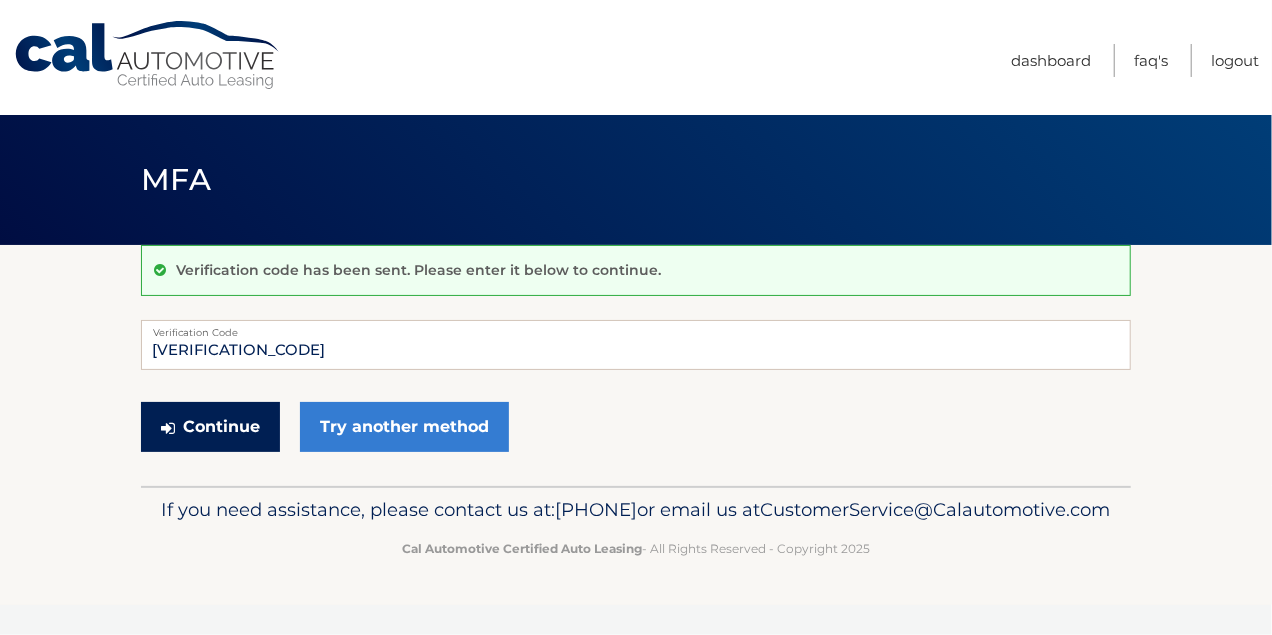 click on "Continue" at bounding box center [210, 427] 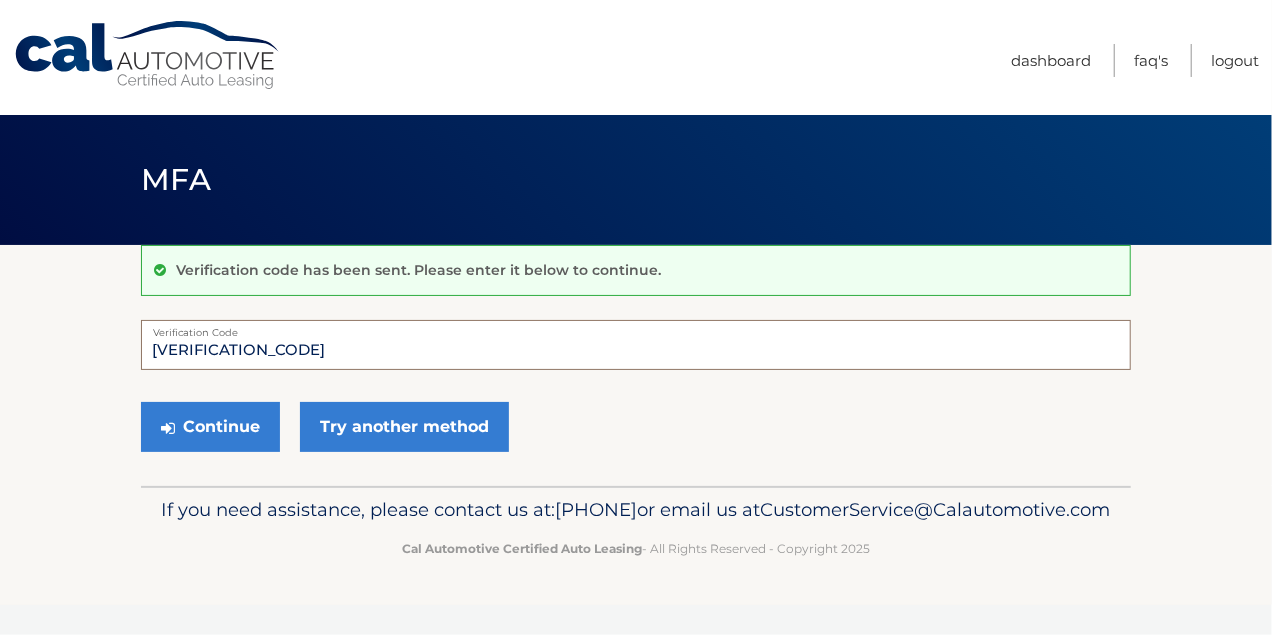 click on "535197" at bounding box center (636, 345) 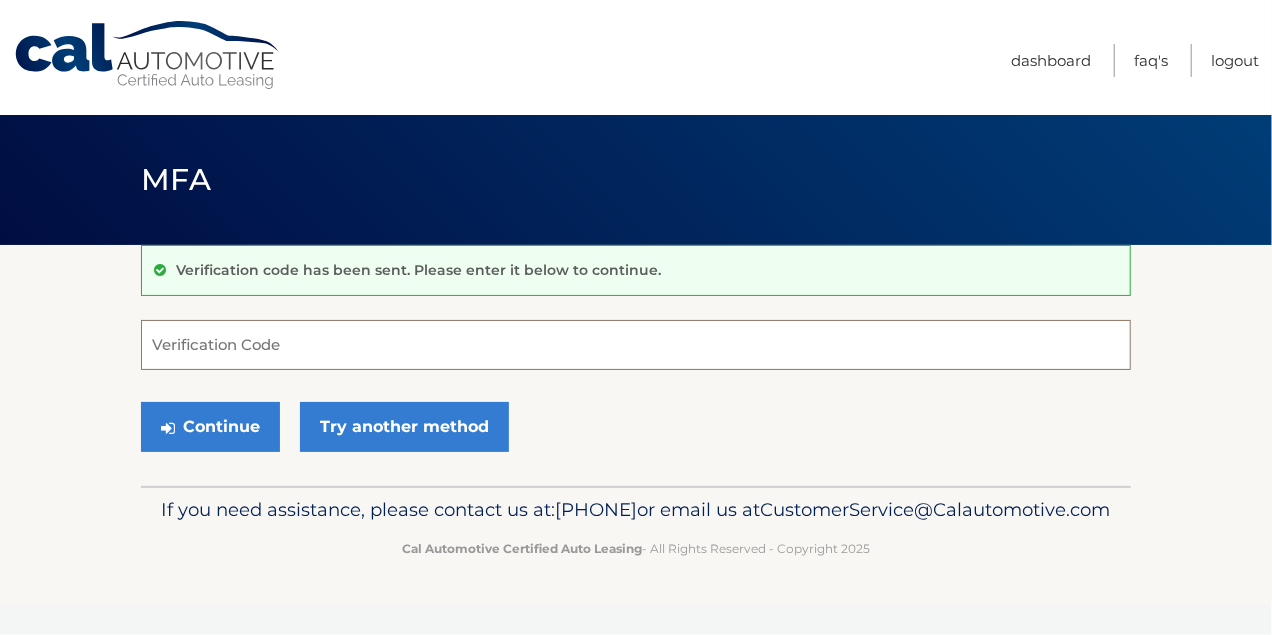 paste on "535197" 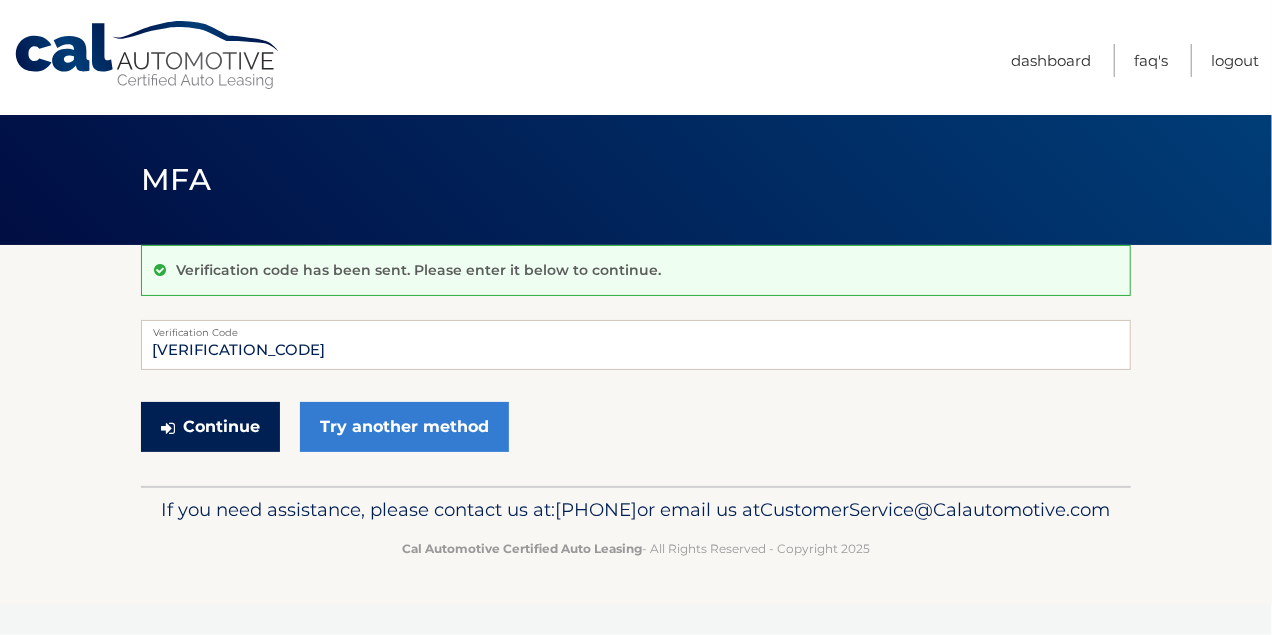 click on "Continue" at bounding box center [210, 427] 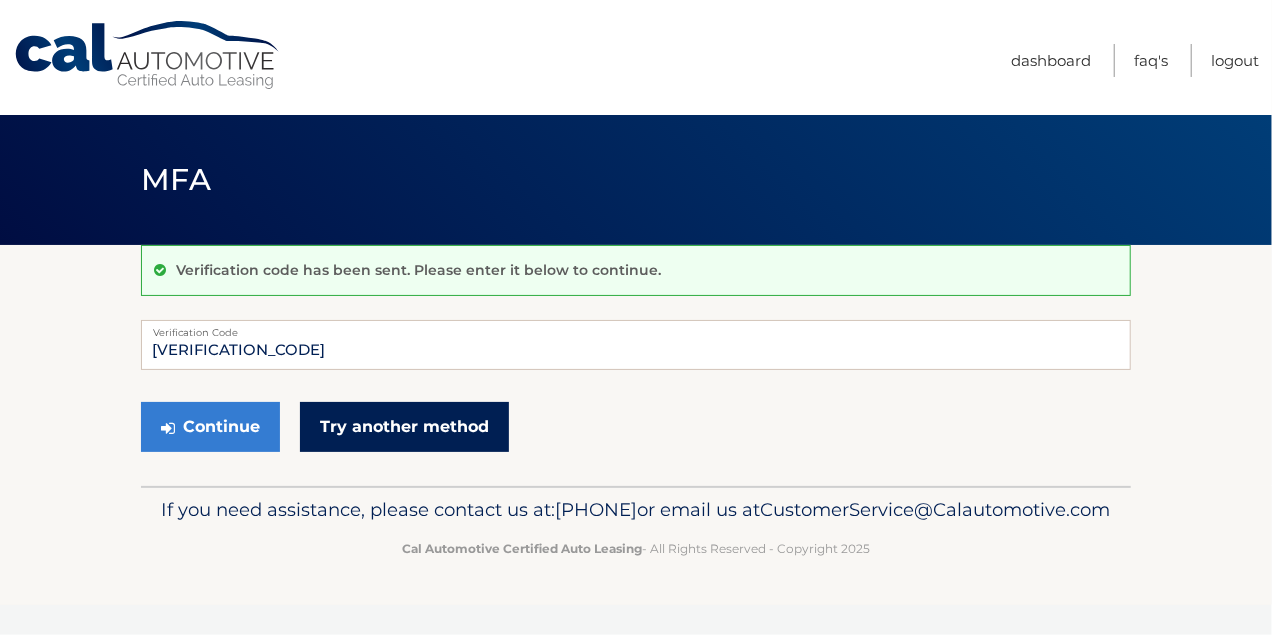 click on "Try another method" at bounding box center (404, 427) 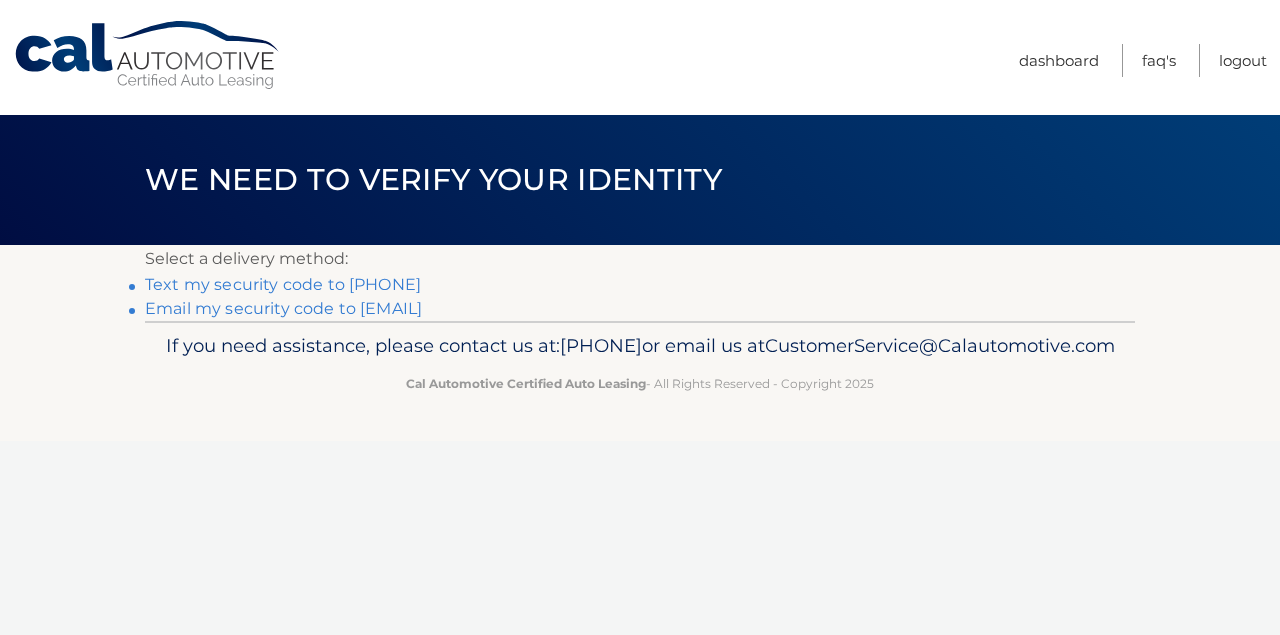 scroll, scrollTop: 0, scrollLeft: 0, axis: both 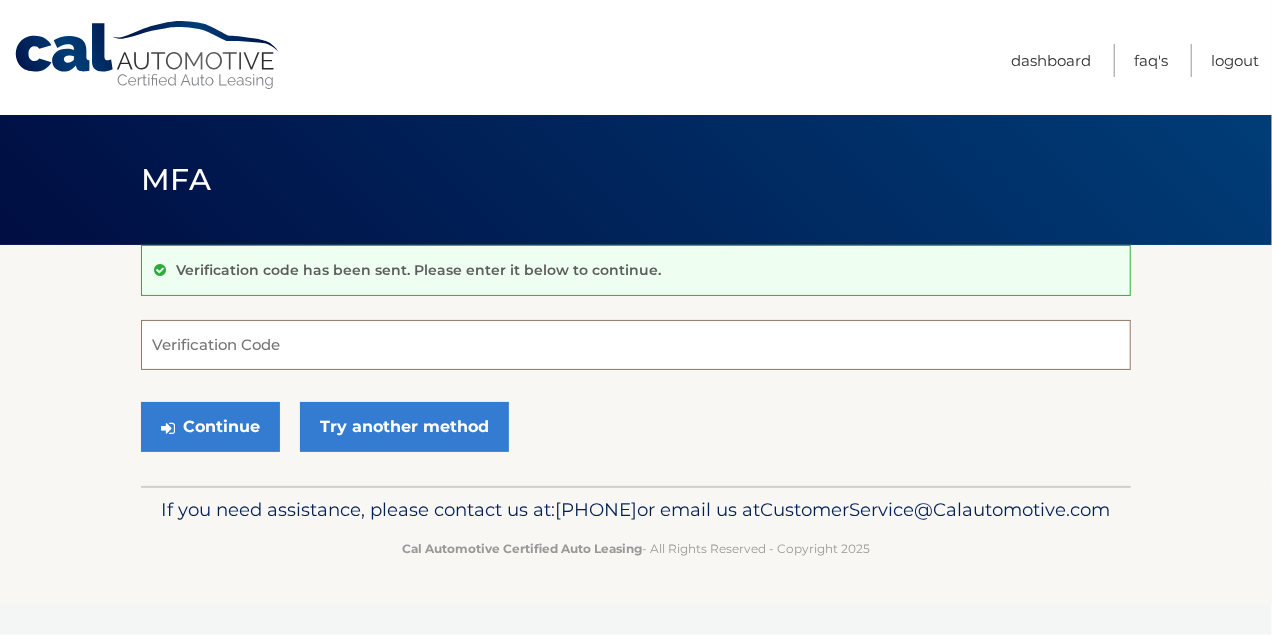 click on "Verification Code" at bounding box center (636, 345) 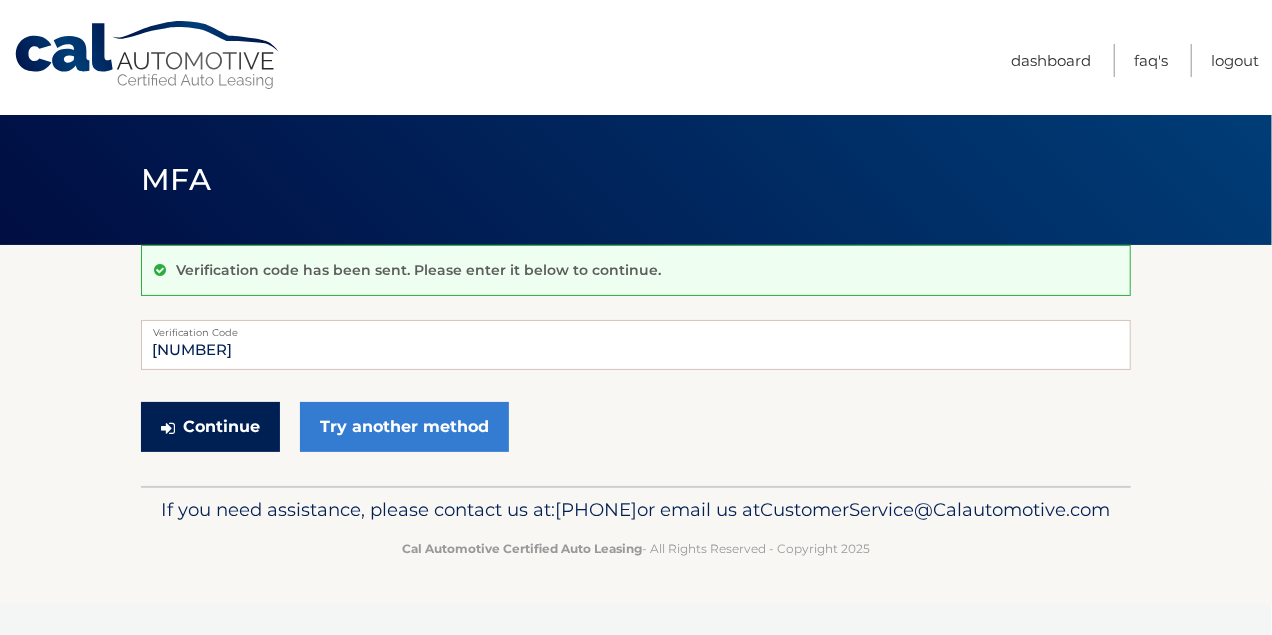 click on "Continue" at bounding box center [210, 427] 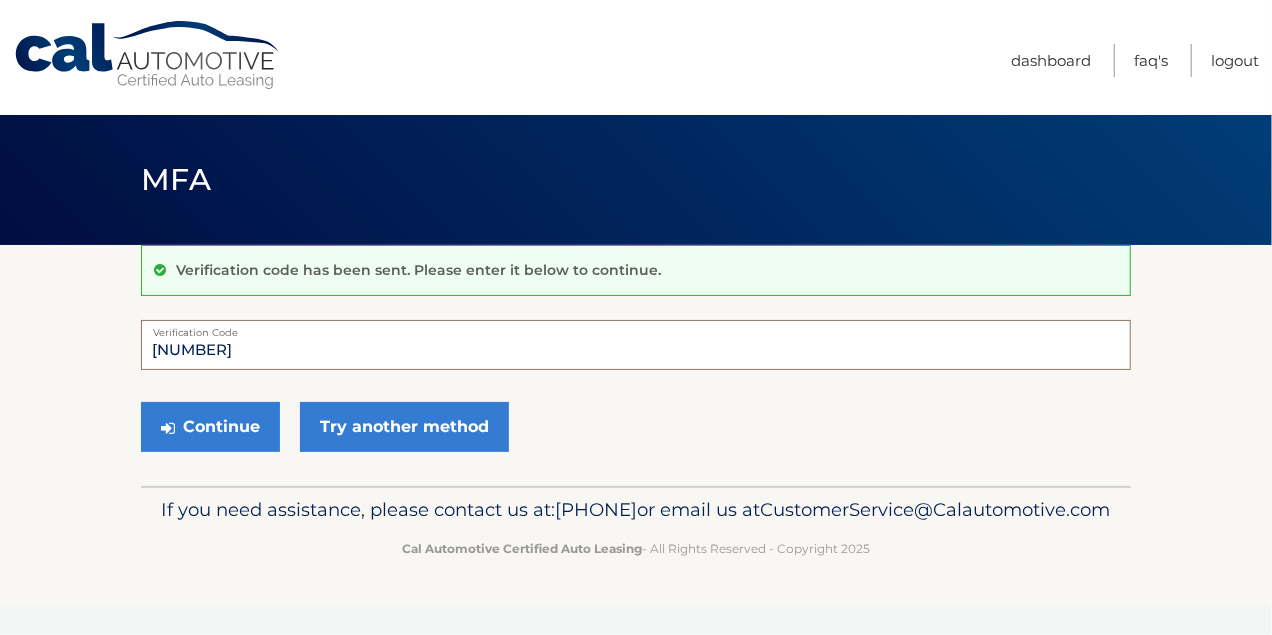 drag, startPoint x: 218, startPoint y: 350, endPoint x: 95, endPoint y: 345, distance: 123.101585 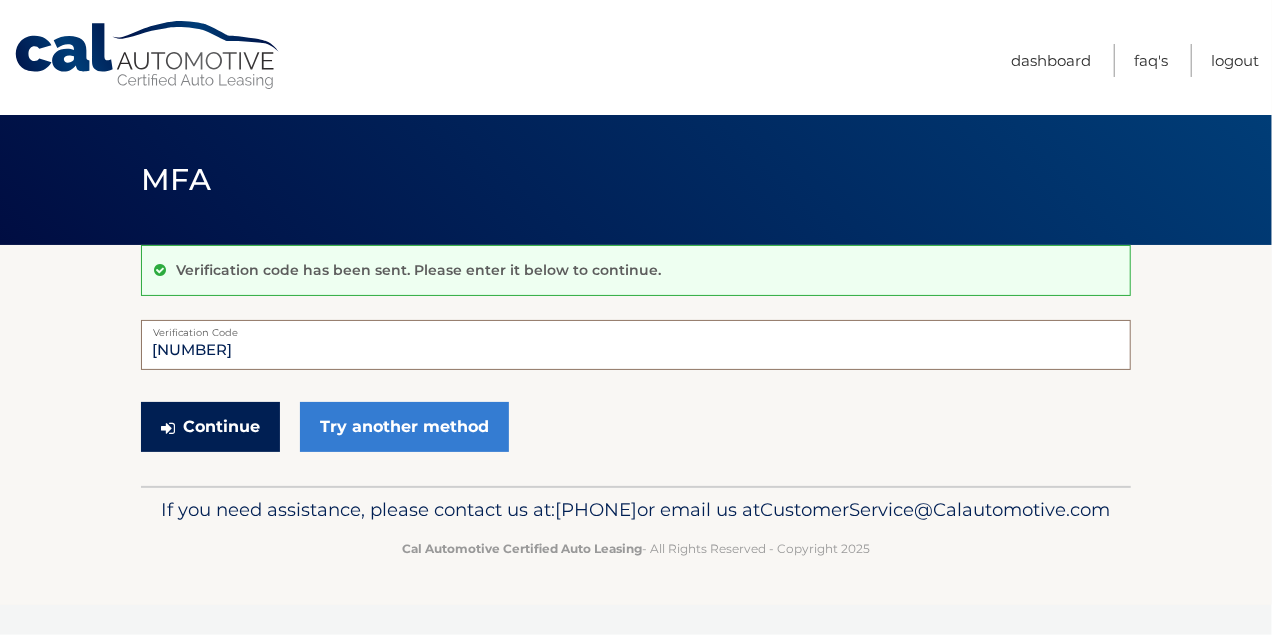 type on "[NUMBER]" 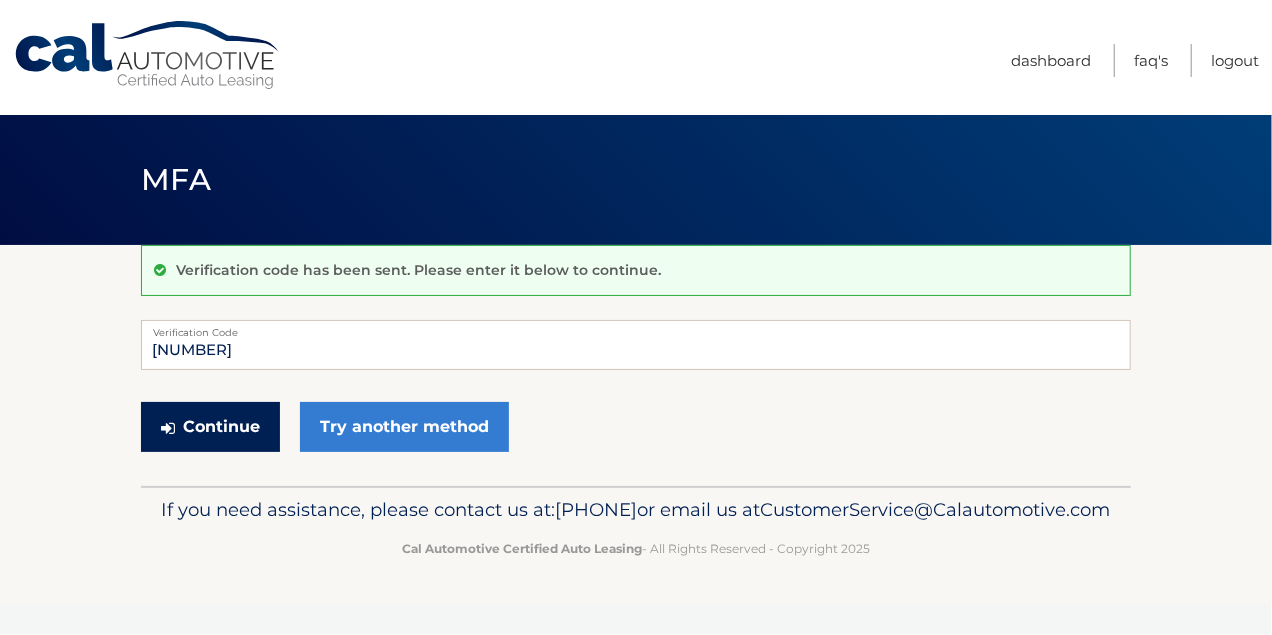 click on "Continue" at bounding box center (210, 427) 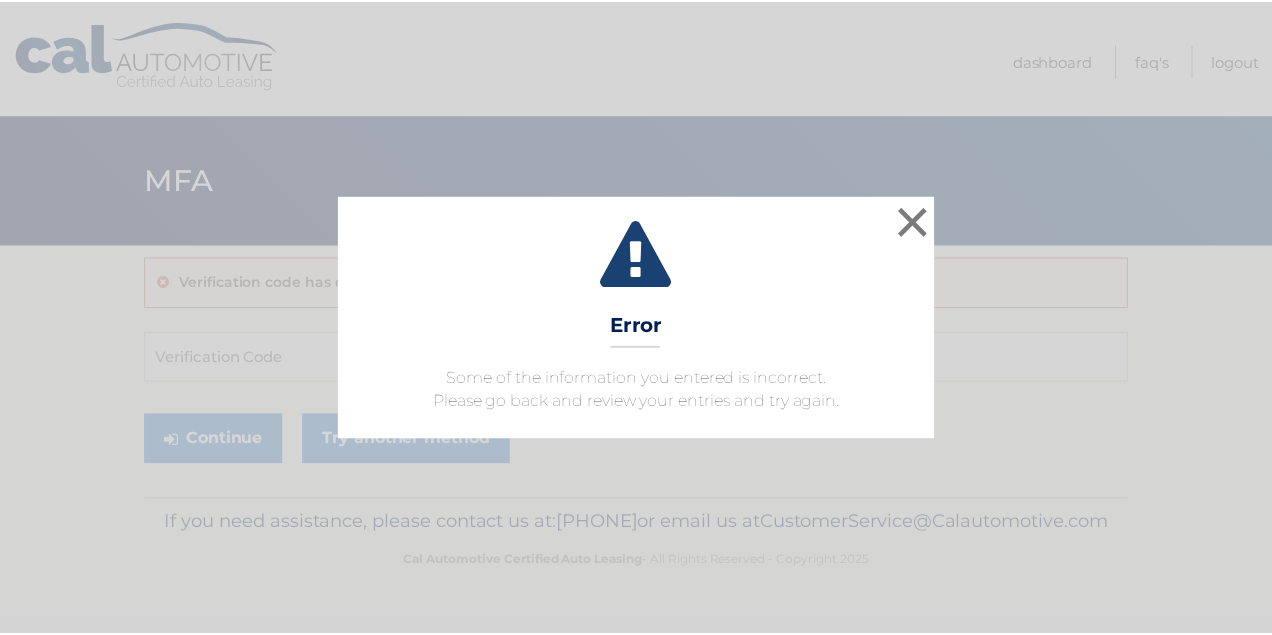 scroll, scrollTop: 0, scrollLeft: 0, axis: both 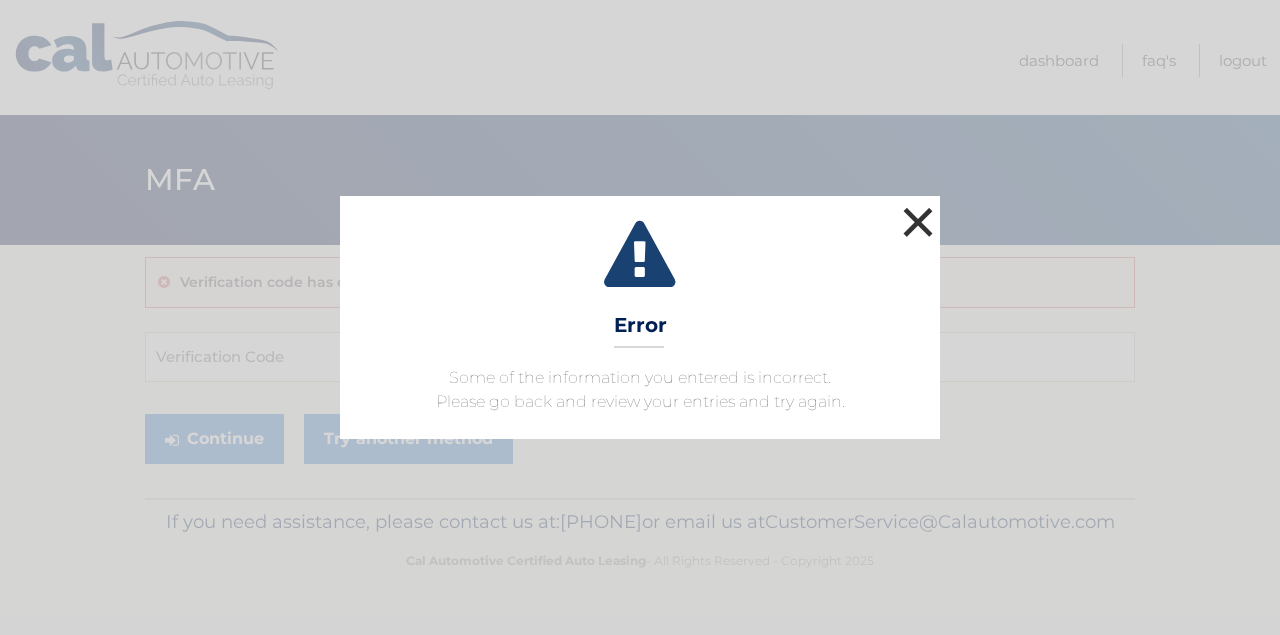 click on "×" at bounding box center (918, 222) 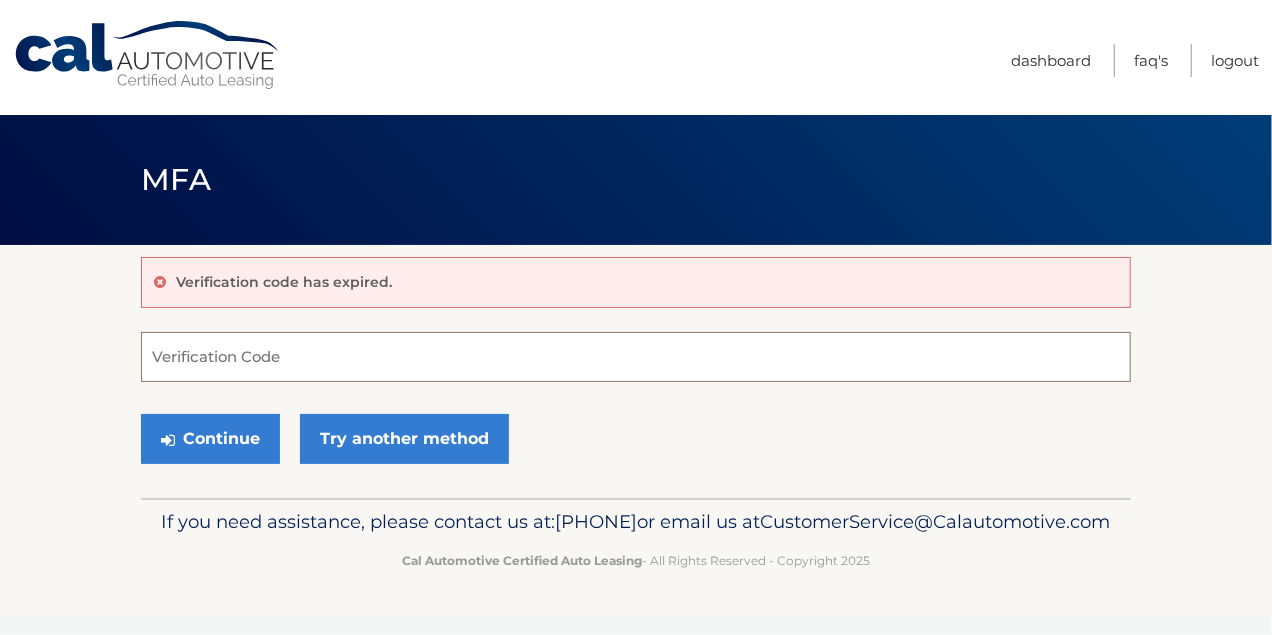 click on "Verification Code" at bounding box center (636, 357) 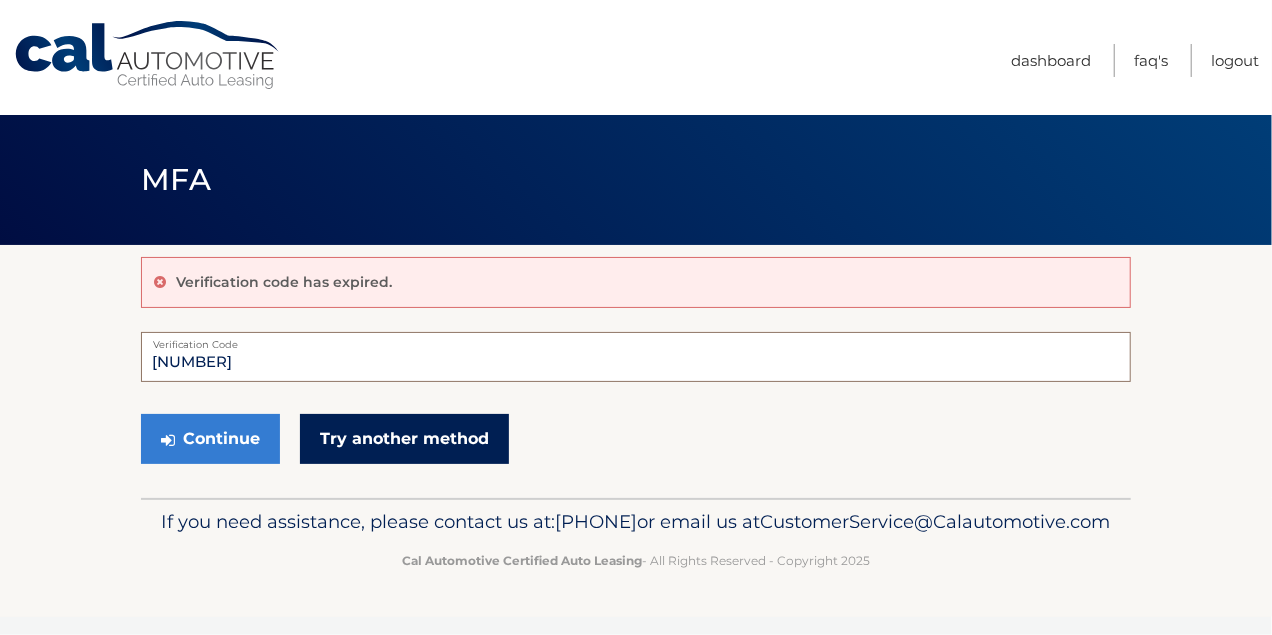 type on "[NUMBER]" 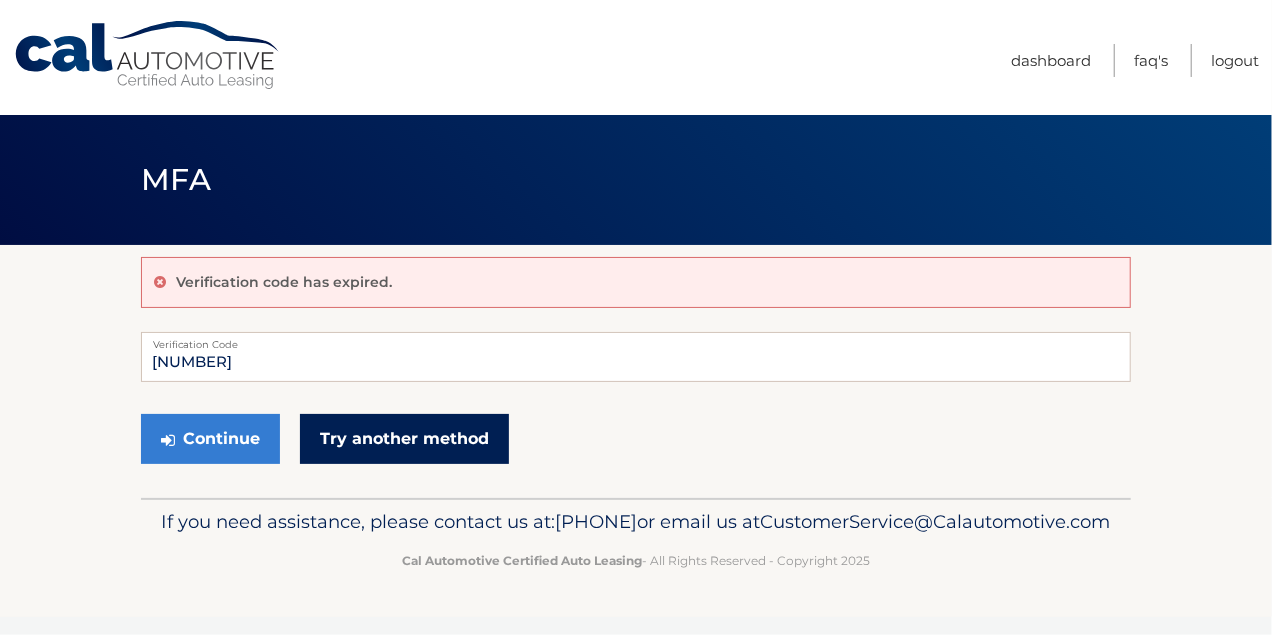 click on "Try another method" at bounding box center [404, 439] 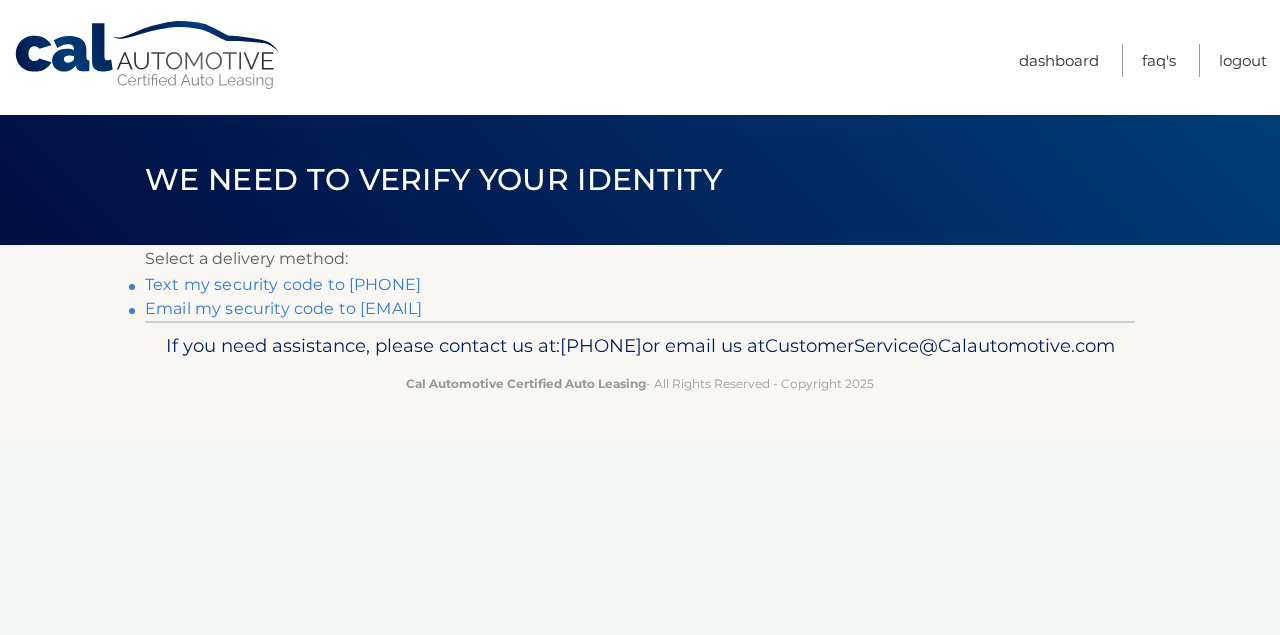 scroll, scrollTop: 0, scrollLeft: 0, axis: both 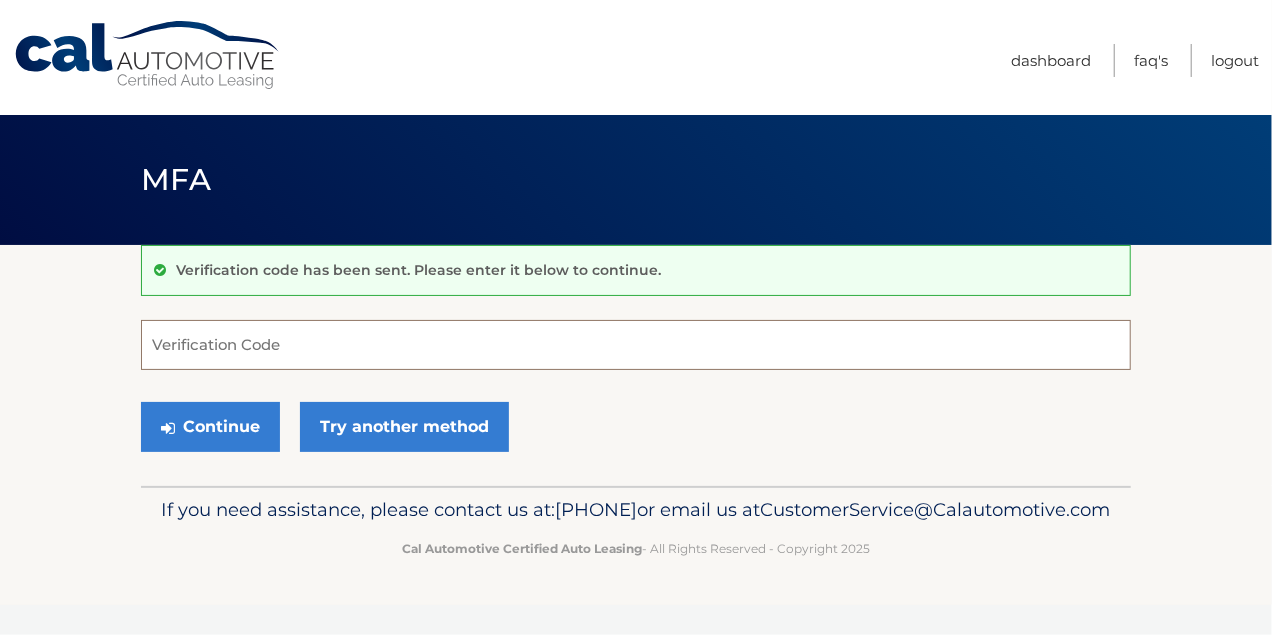click on "Verification Code" at bounding box center (636, 345) 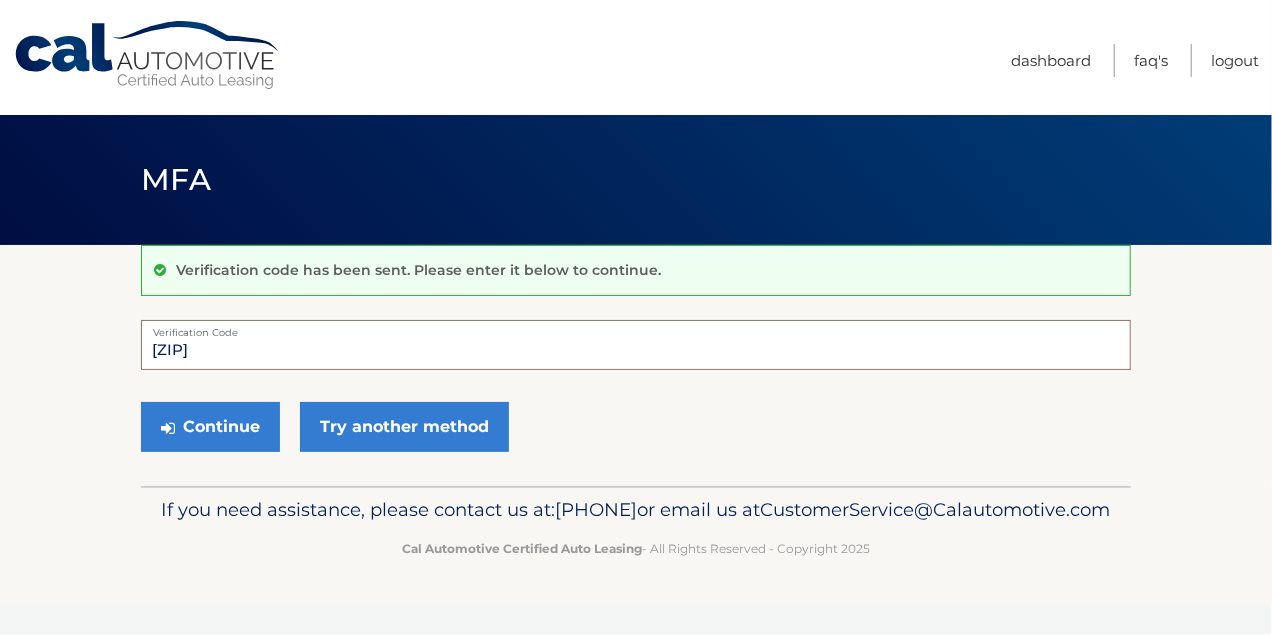 click on "[ZIP]" at bounding box center [636, 345] 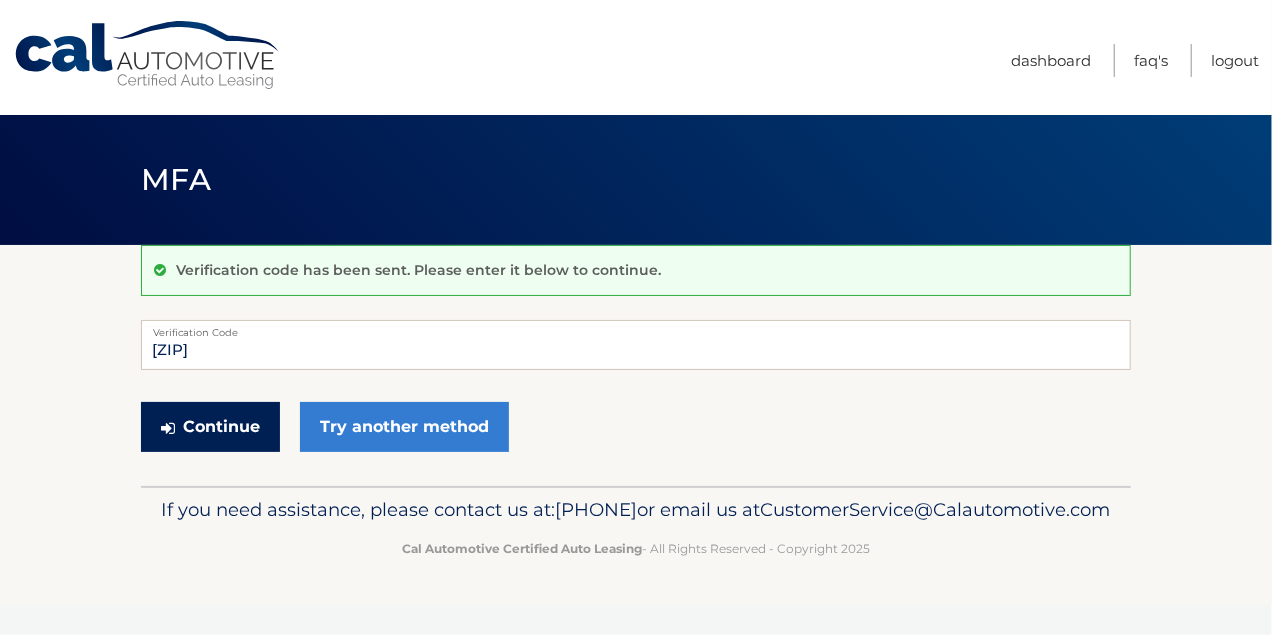 click on "Continue" at bounding box center (210, 427) 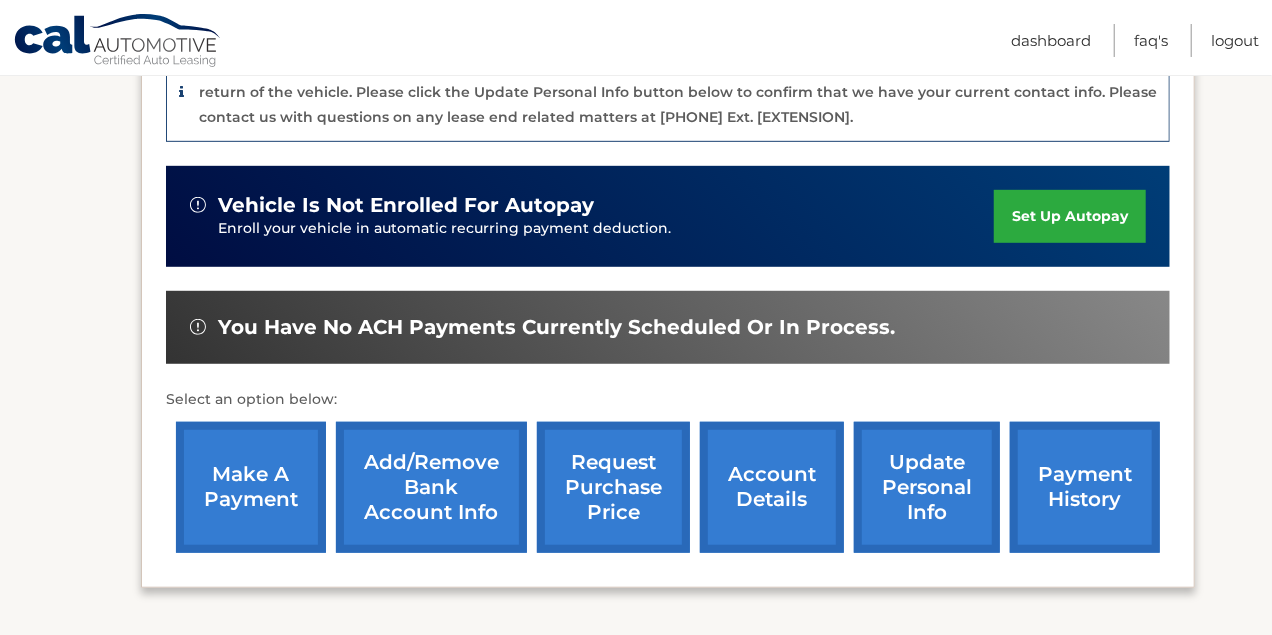 scroll, scrollTop: 550, scrollLeft: 0, axis: vertical 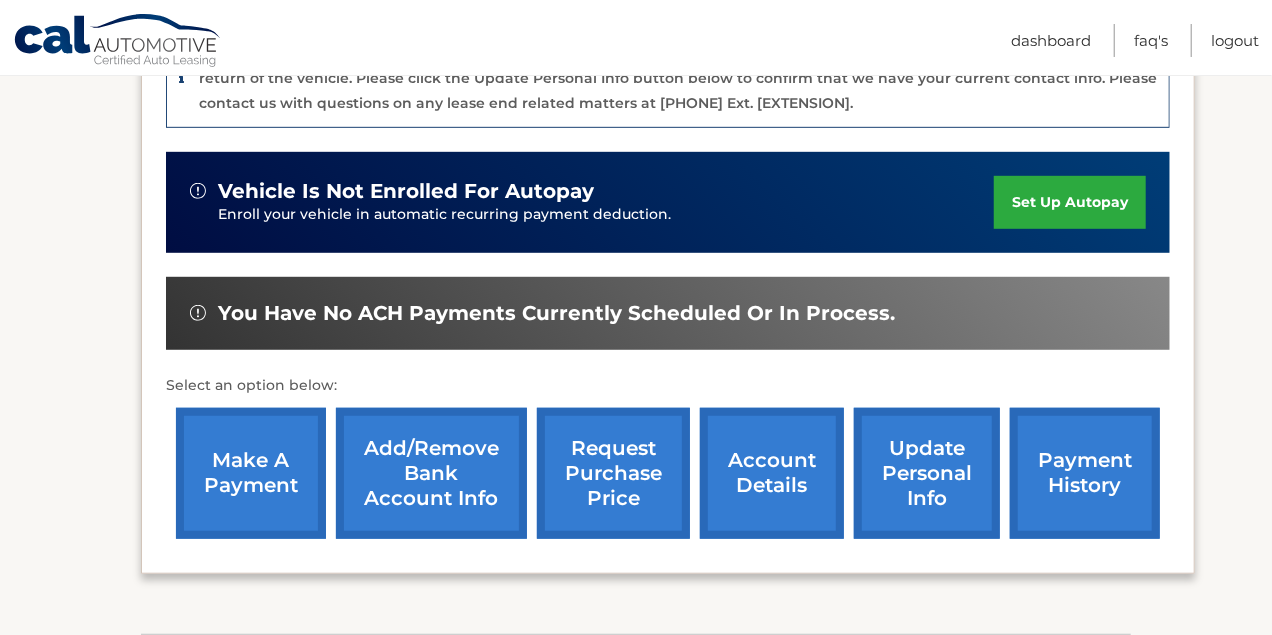 click on "make a payment" at bounding box center (251, 473) 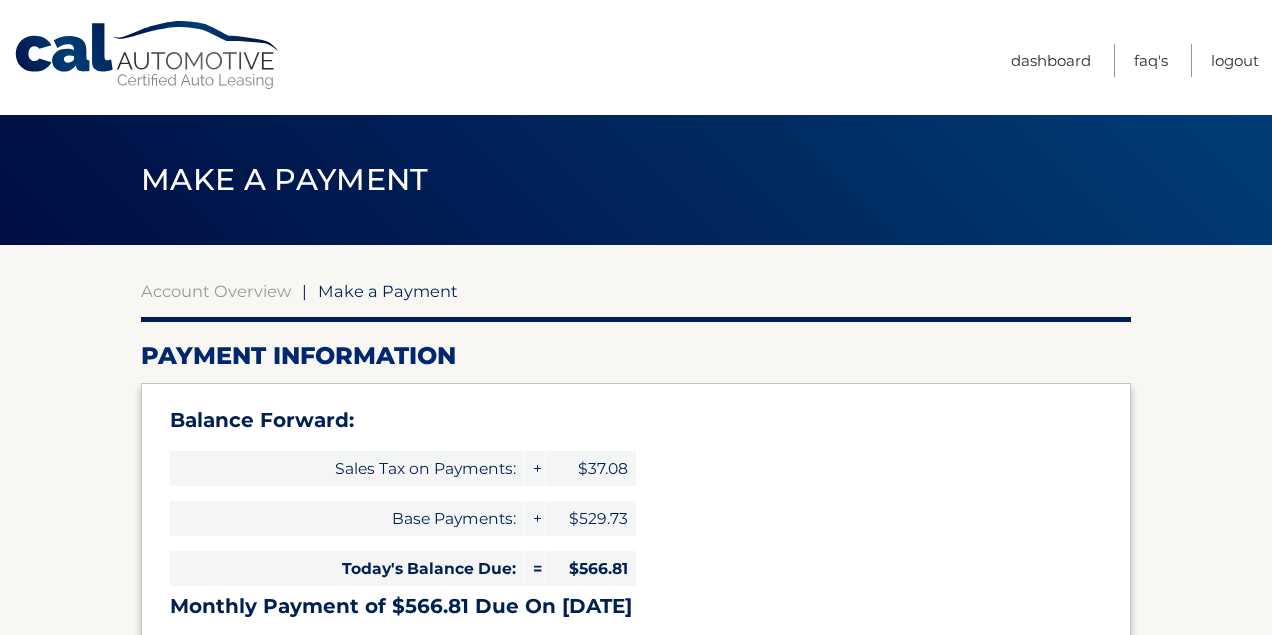 select on "ZjJlNGY2MGYtNGVkMi00NmU4LWEwMTUtOTljNGFmZTQxOThh" 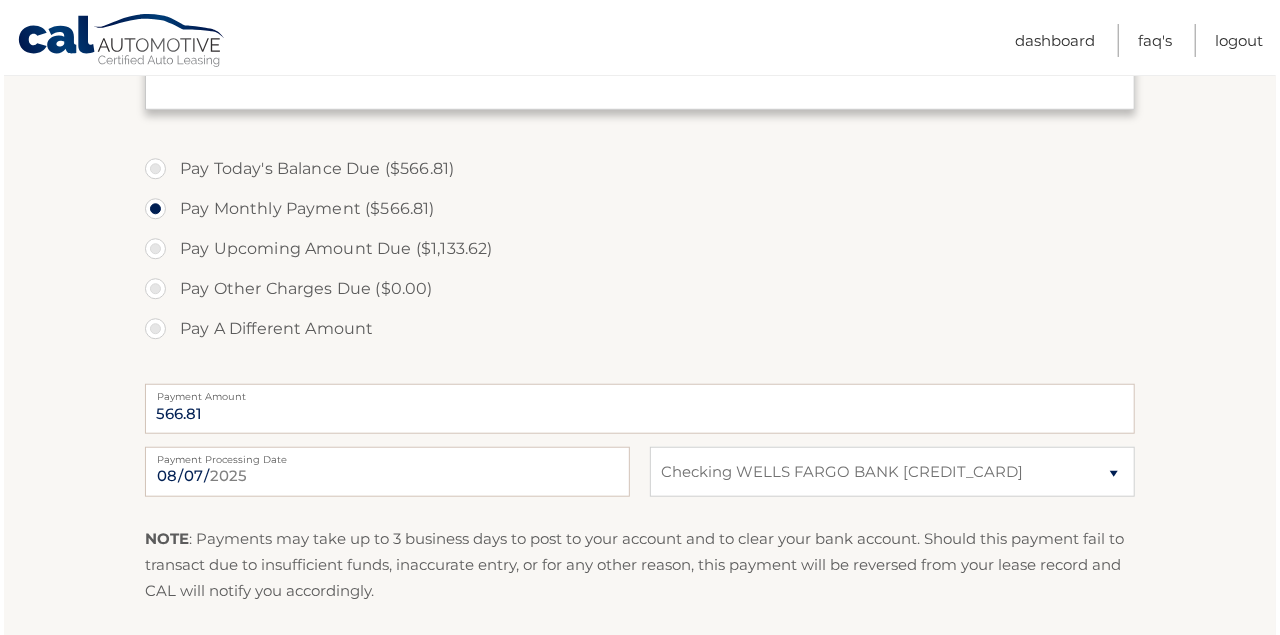 scroll, scrollTop: 700, scrollLeft: 0, axis: vertical 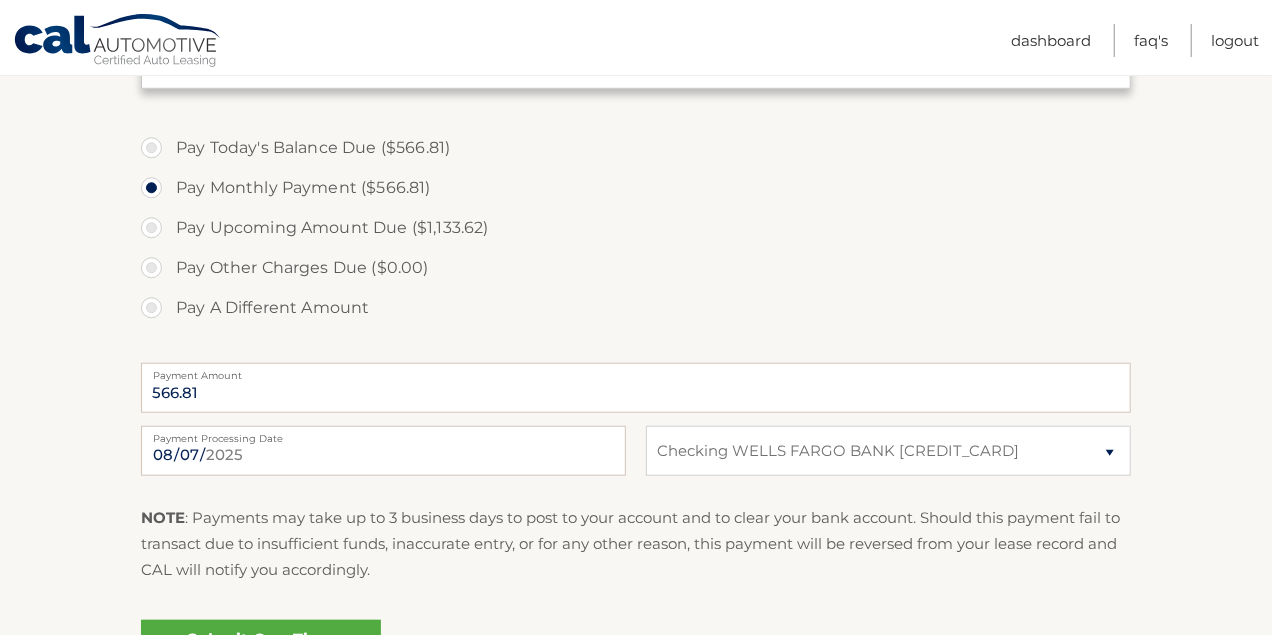 click on "Submit One Time Payment" at bounding box center [261, 652] 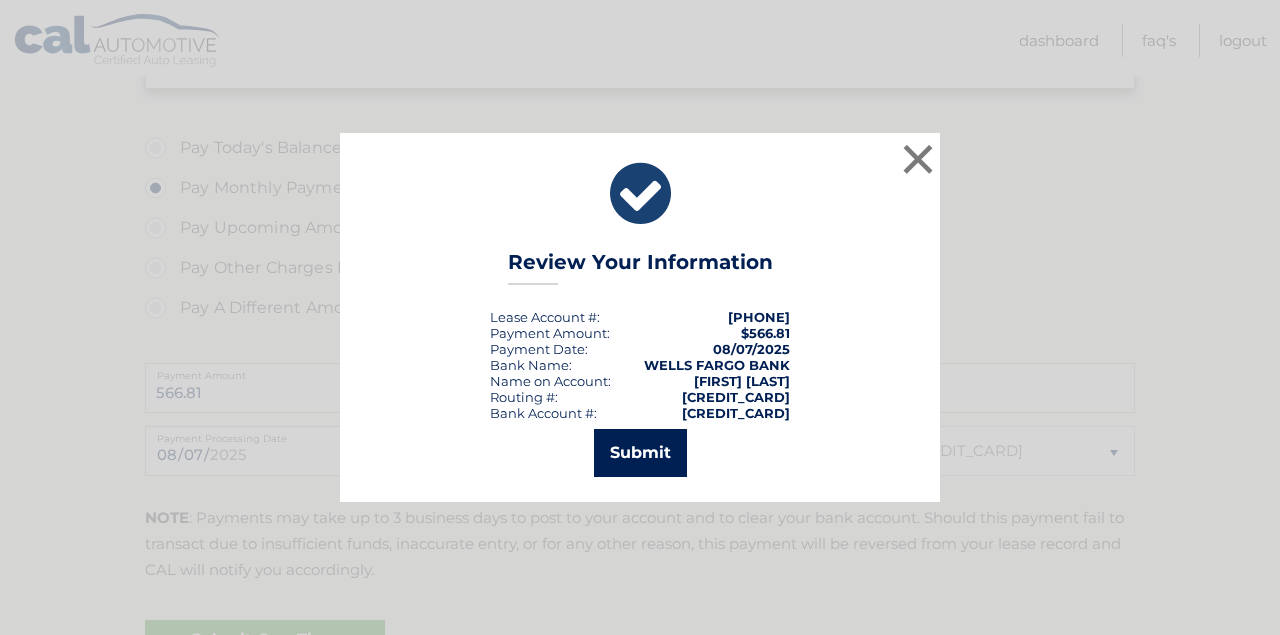 click on "Submit" at bounding box center (640, 453) 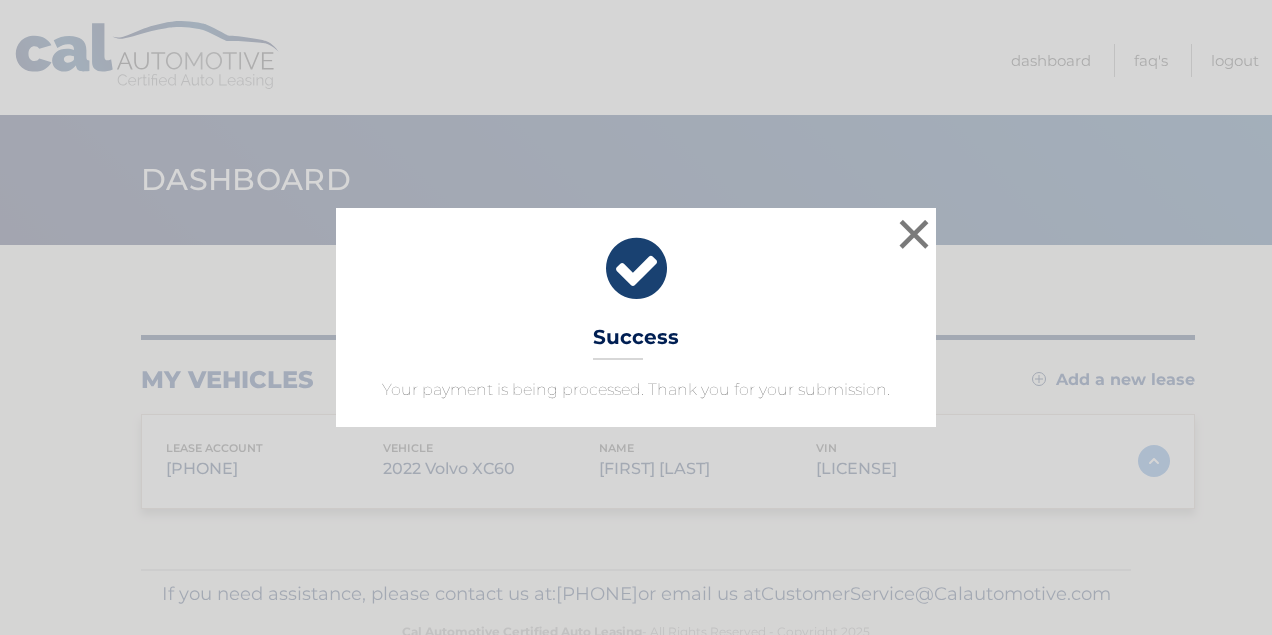 scroll, scrollTop: 0, scrollLeft: 0, axis: both 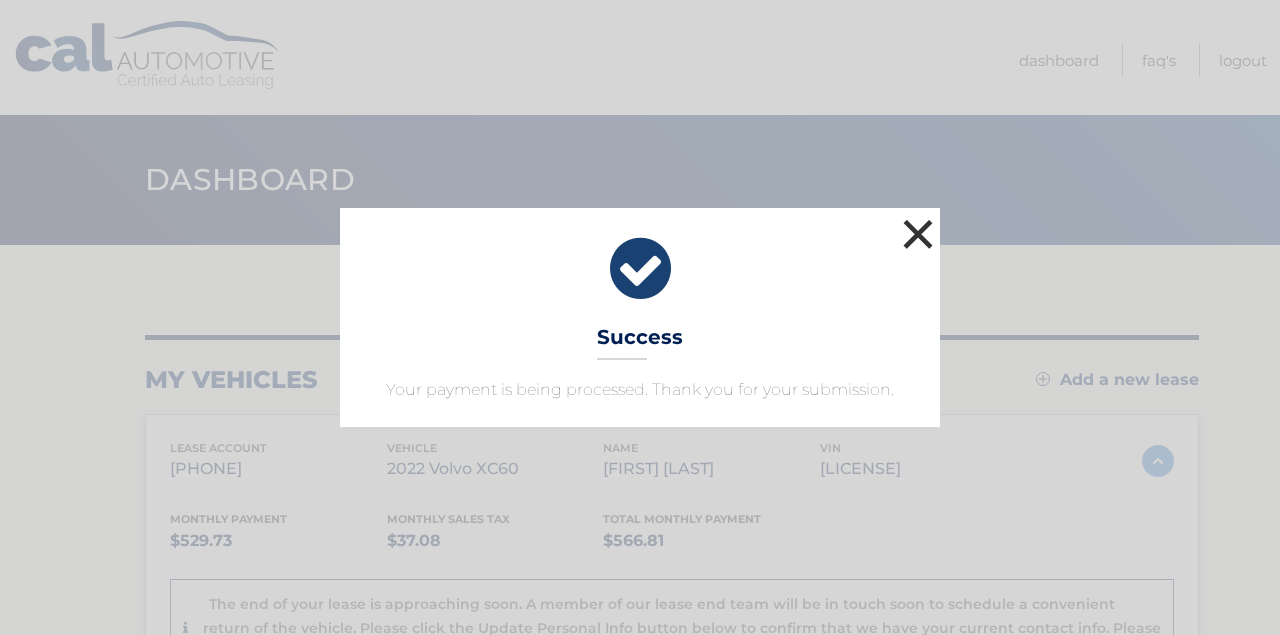 click on "×" at bounding box center (918, 234) 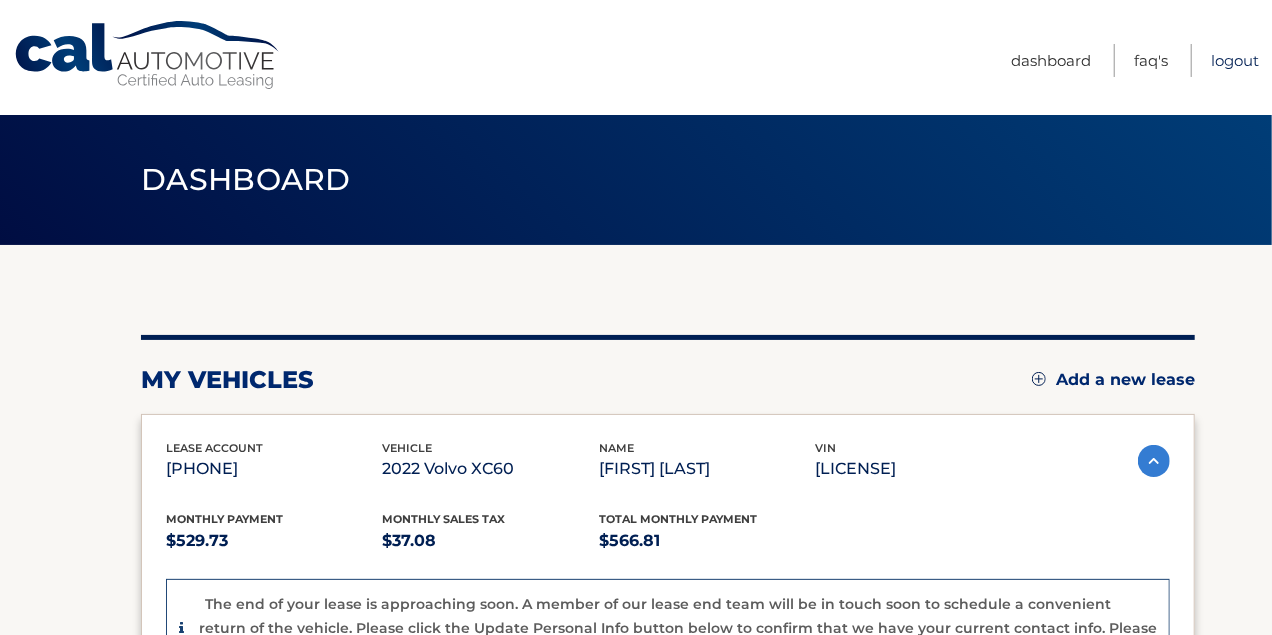 click on "Logout" at bounding box center [1235, 60] 